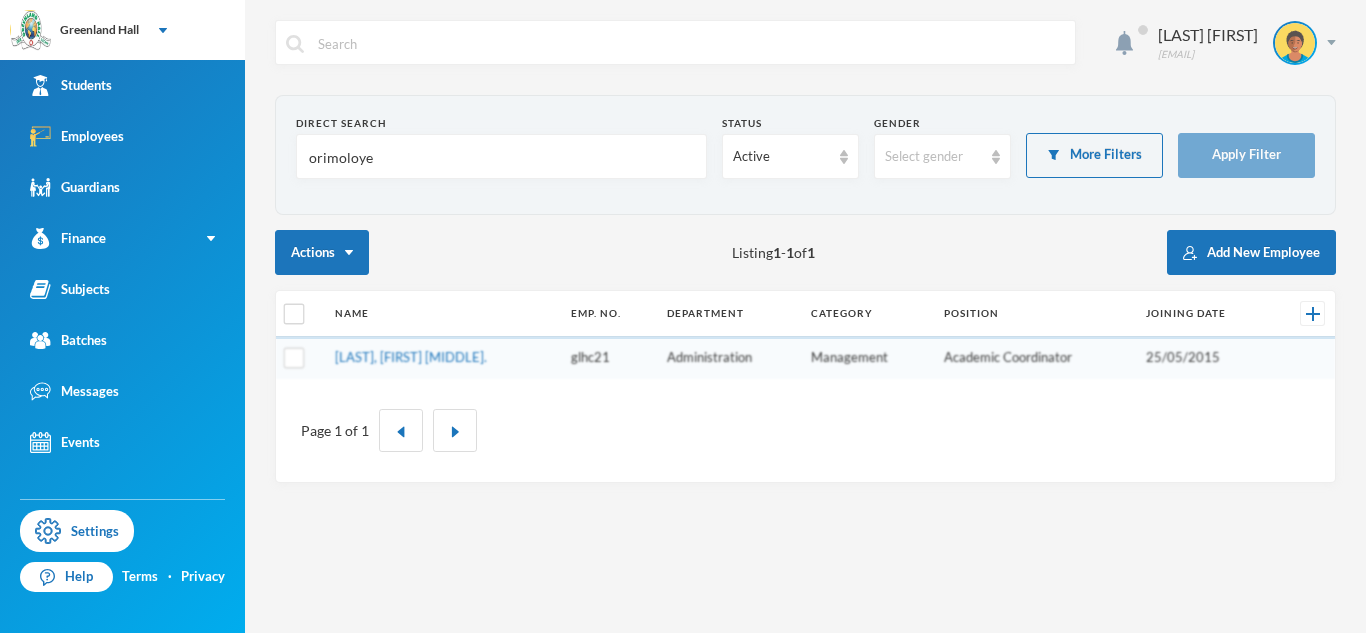 click on "Guardians" at bounding box center (122, 187) 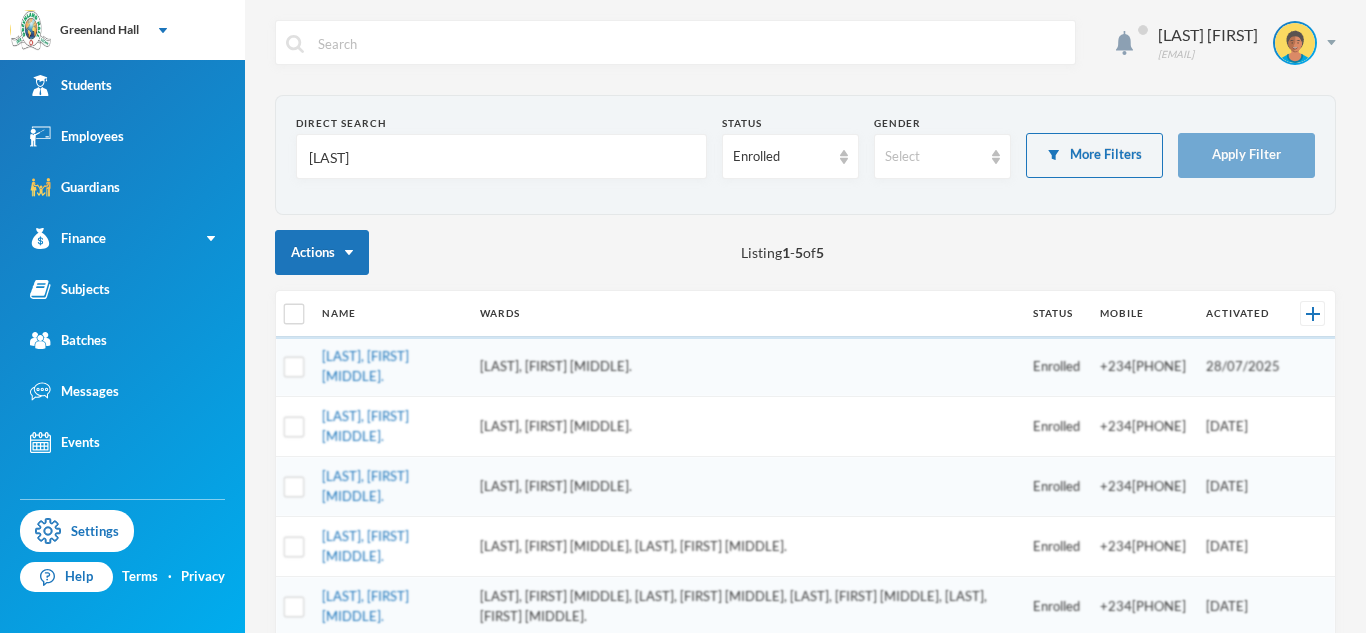 click on "[LAST]" at bounding box center (501, 157) 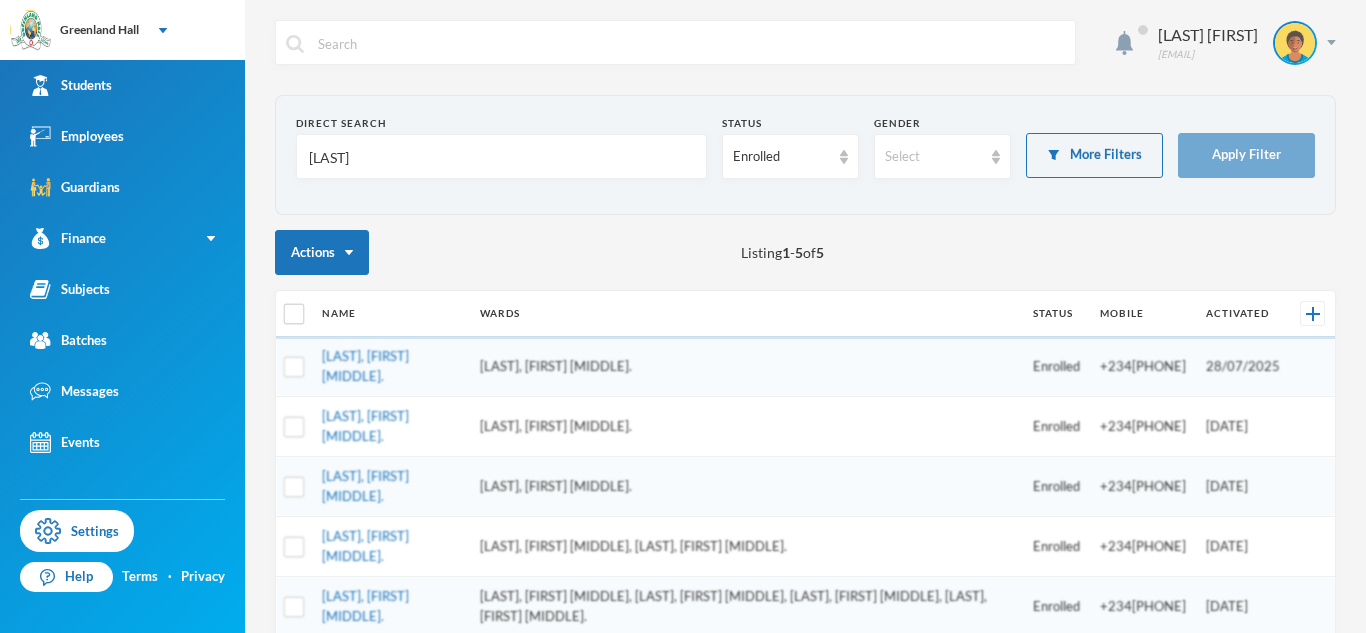 click on "[LAST]" at bounding box center [501, 157] 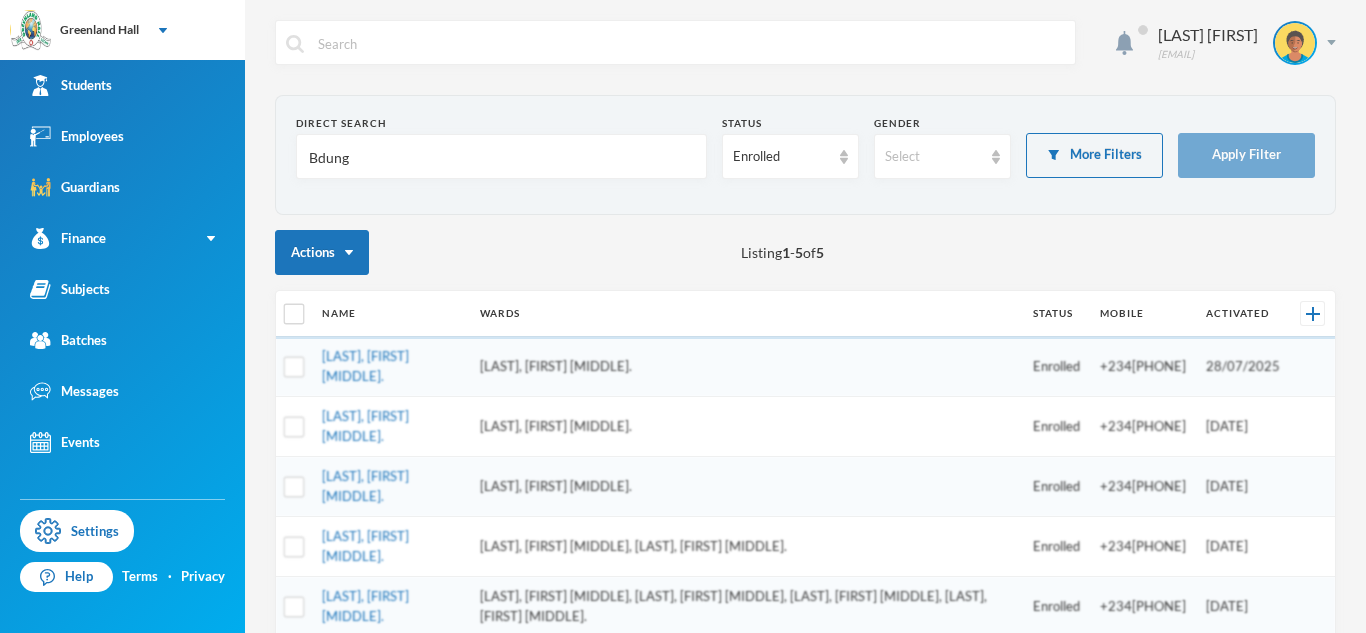 type on "[LAST]" 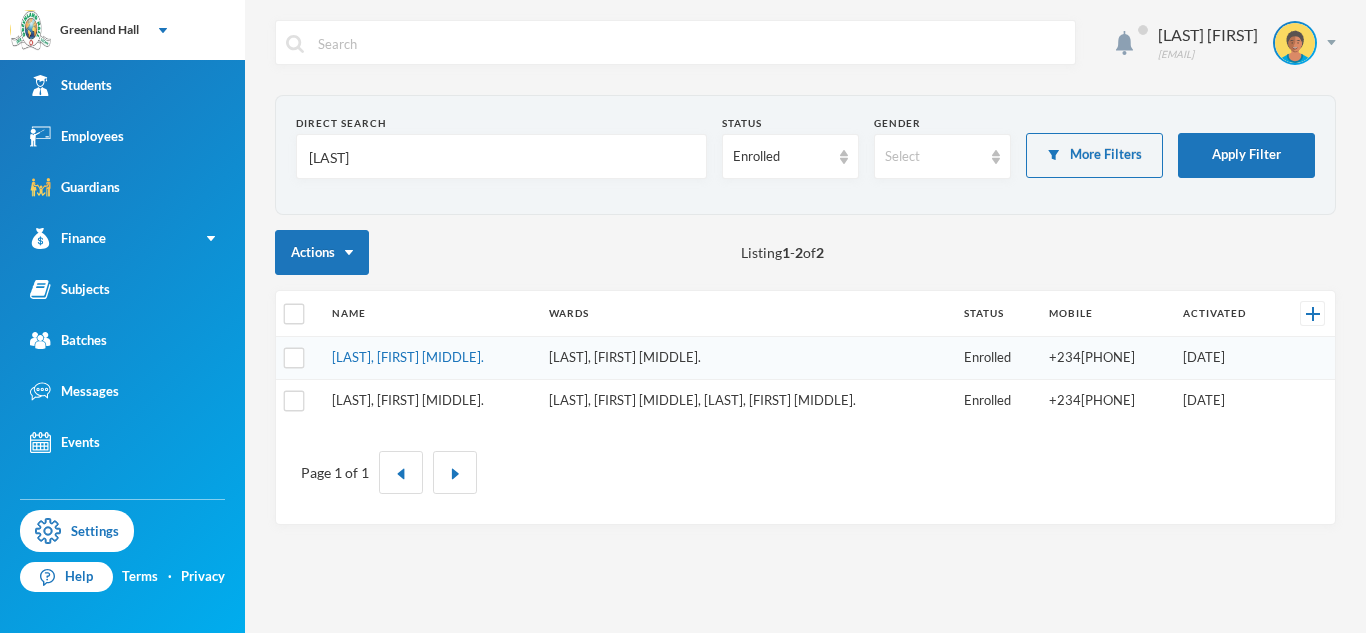 click on "[LAST], [FIRST] [MIDDLE]." at bounding box center [408, 400] 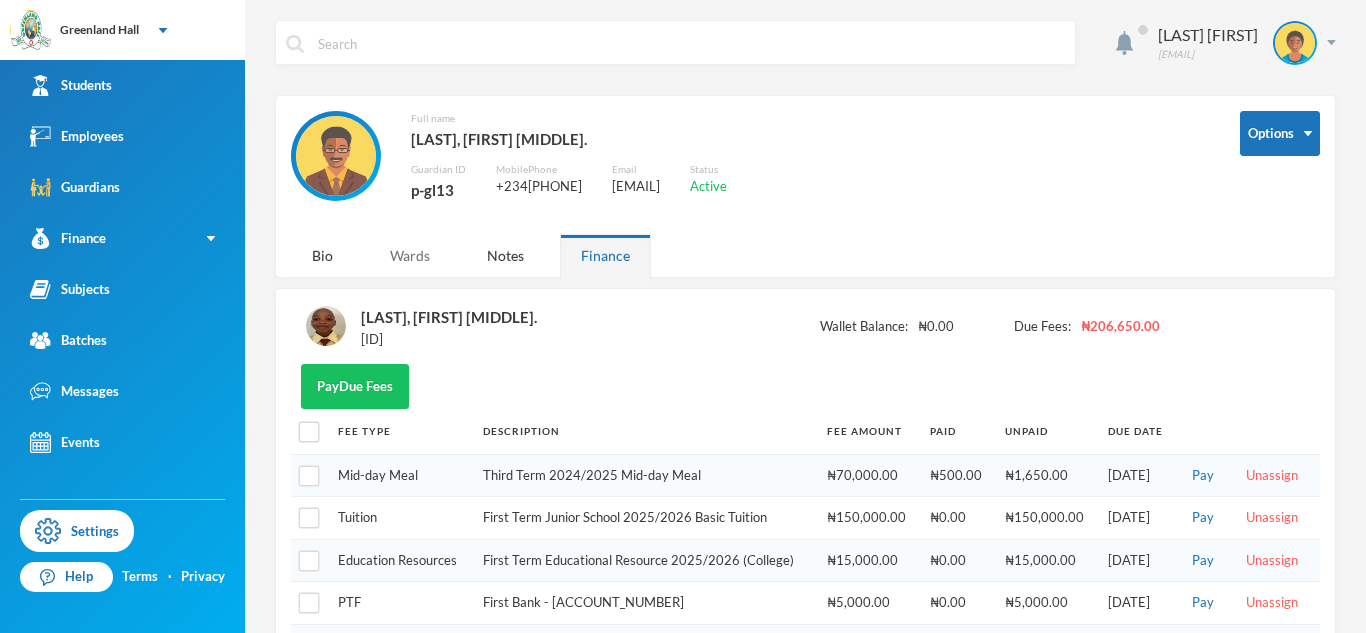 click on "Wards" at bounding box center (410, 255) 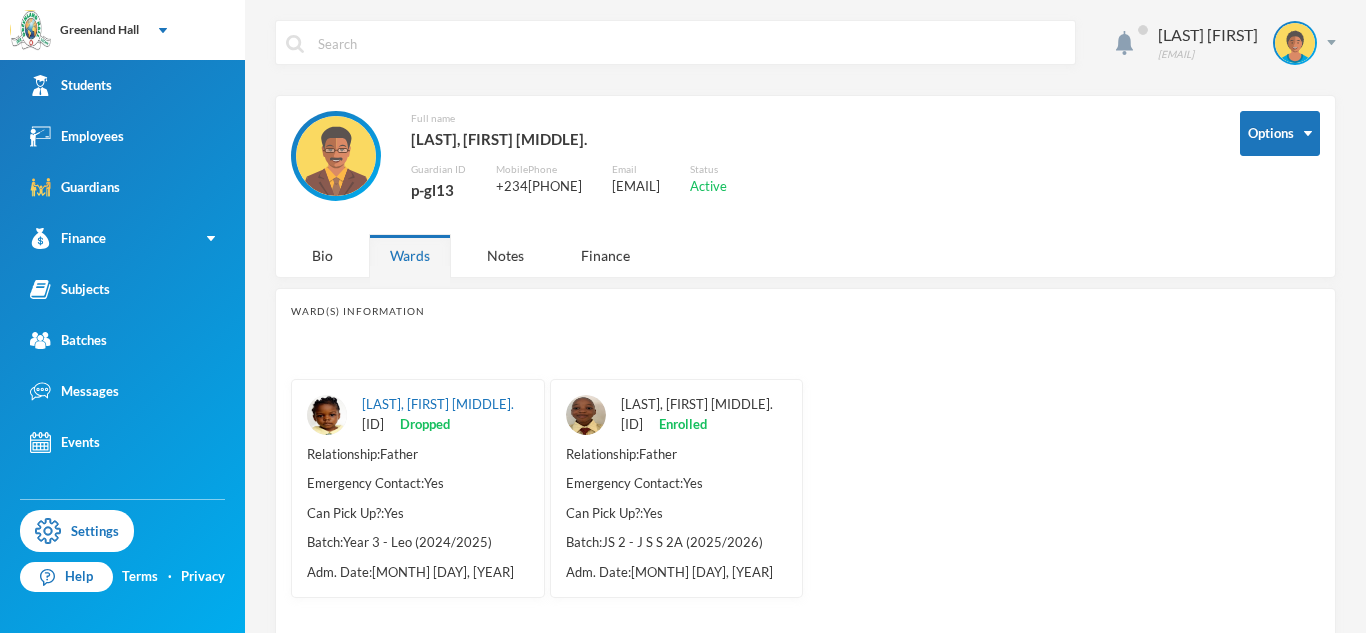 click on "[LAST], [FIRST] [MIDDLE]." at bounding box center [697, 404] 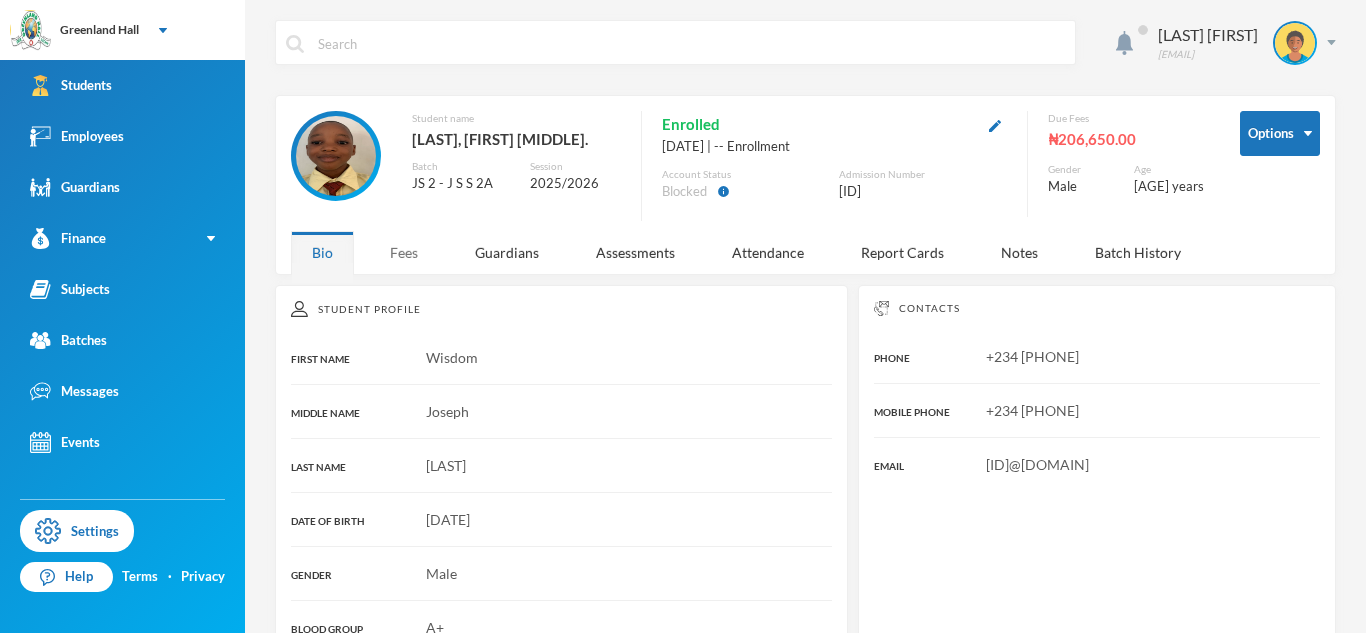 click on "Fees" at bounding box center (404, 252) 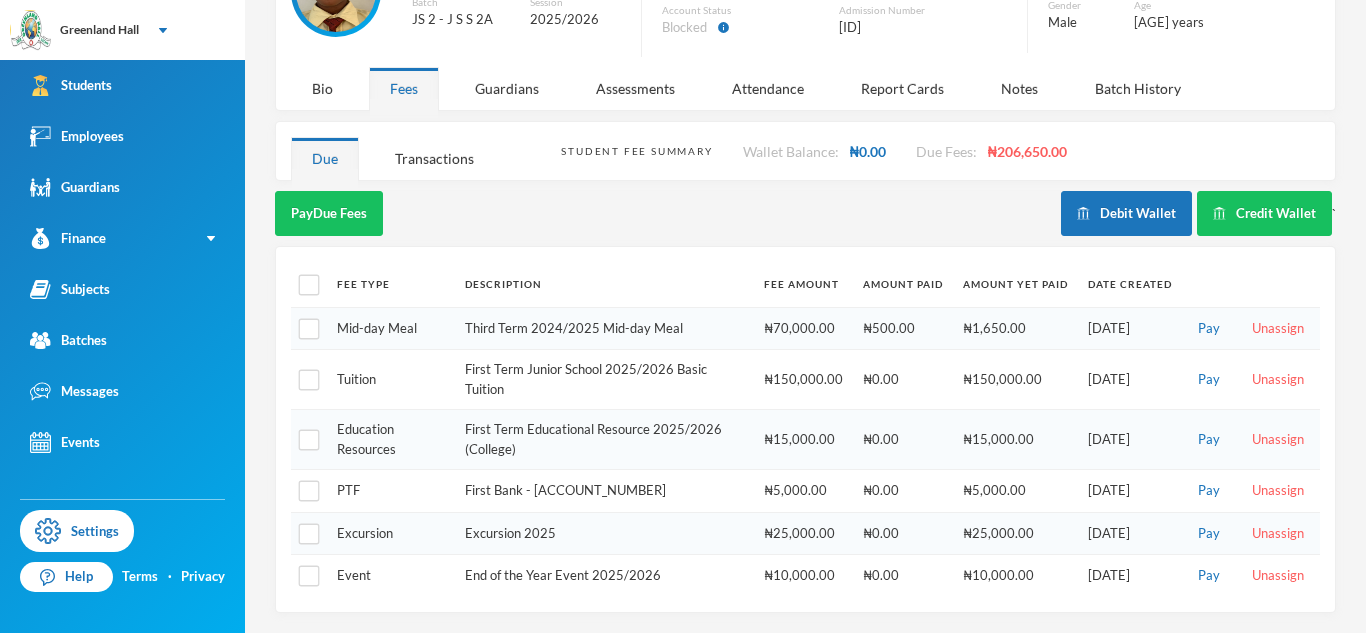 scroll, scrollTop: 0, scrollLeft: 0, axis: both 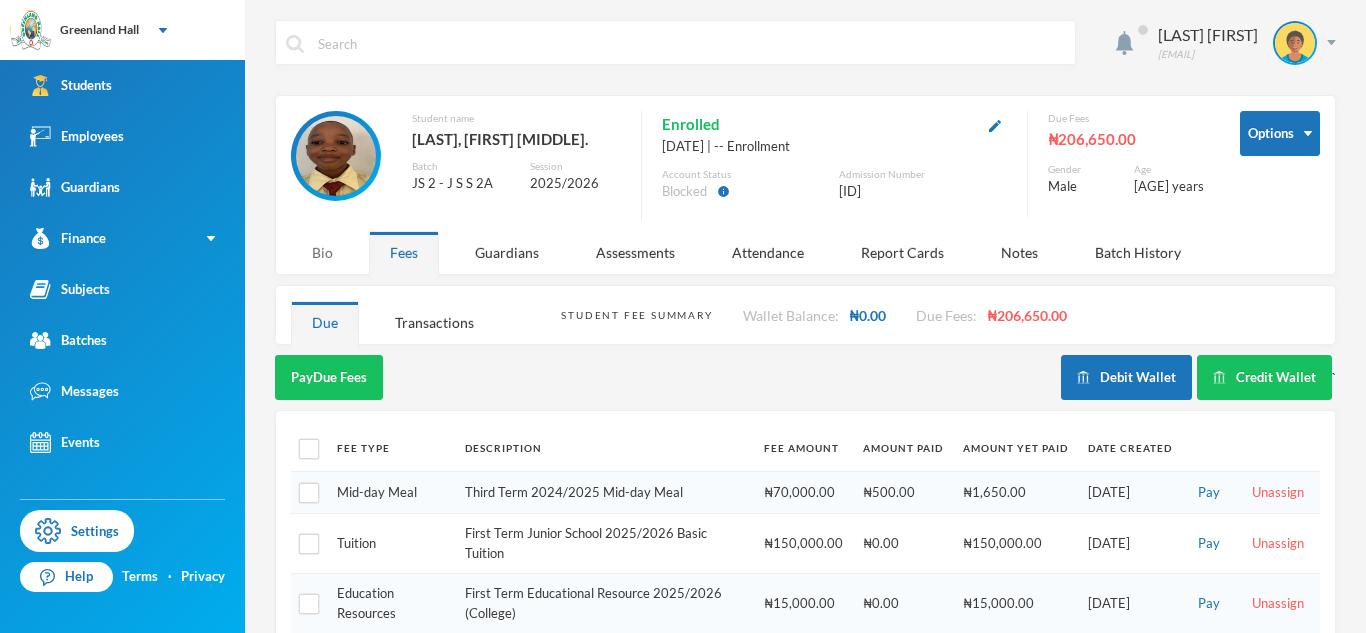 click on "Bio" at bounding box center [322, 252] 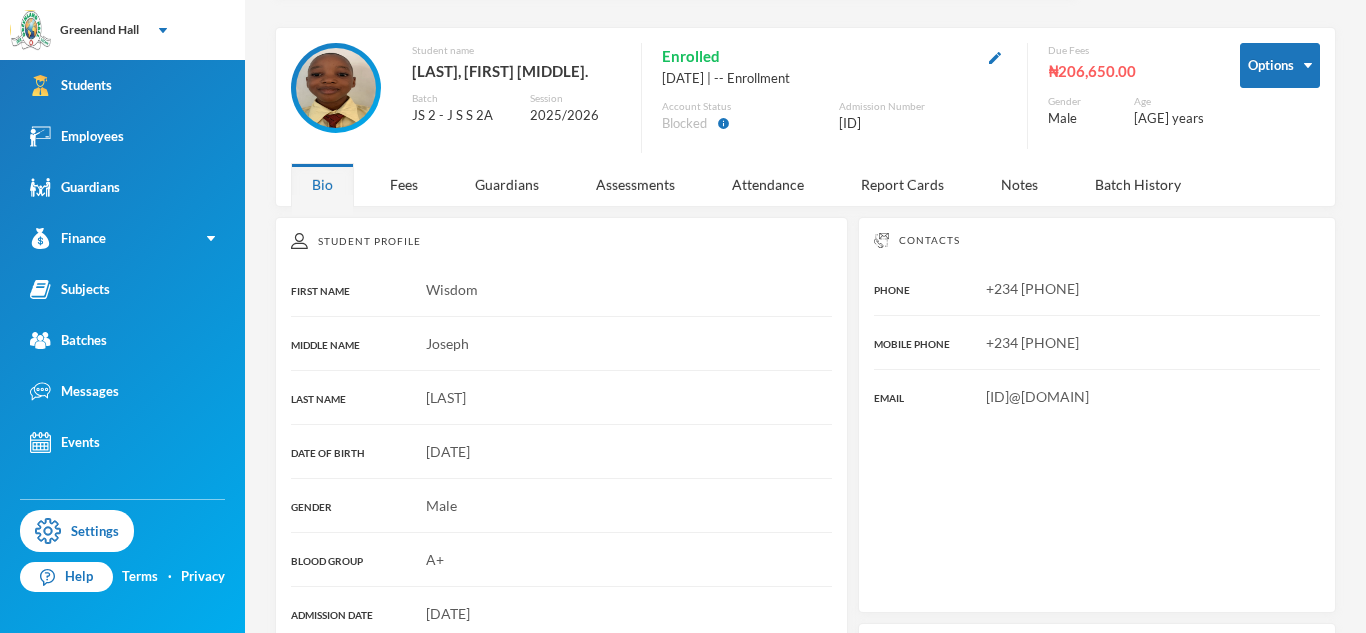 scroll, scrollTop: 70, scrollLeft: 0, axis: vertical 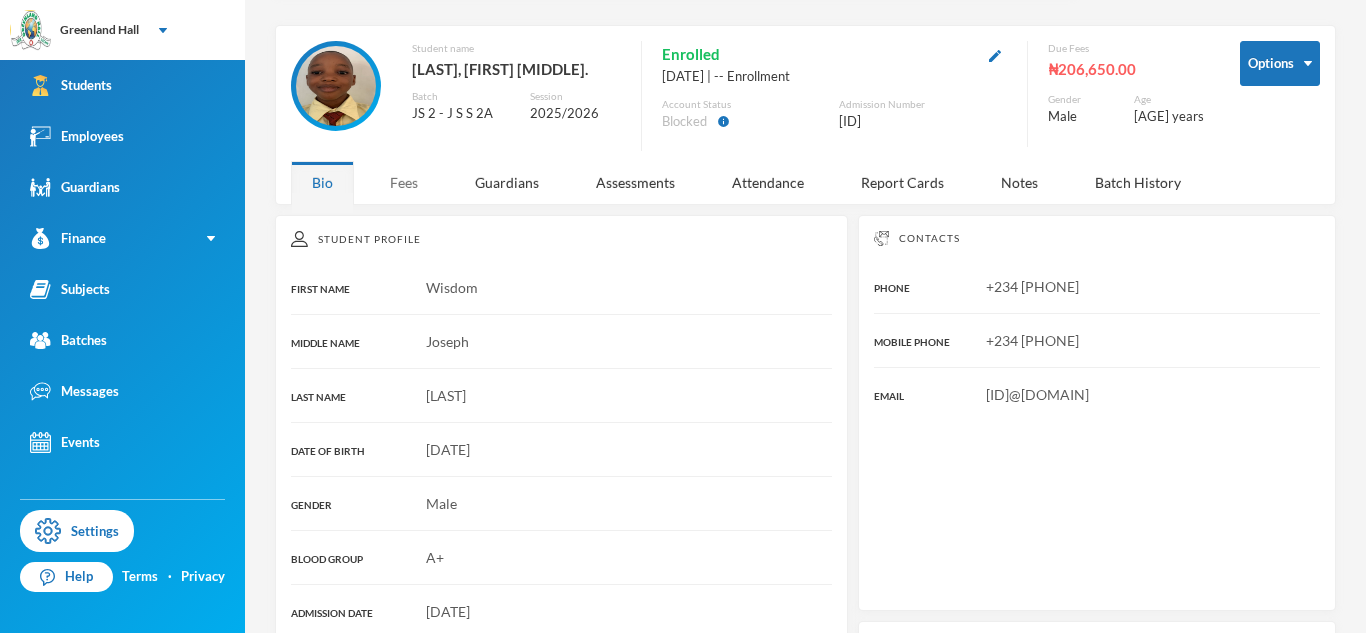 click on "Fees" at bounding box center [404, 182] 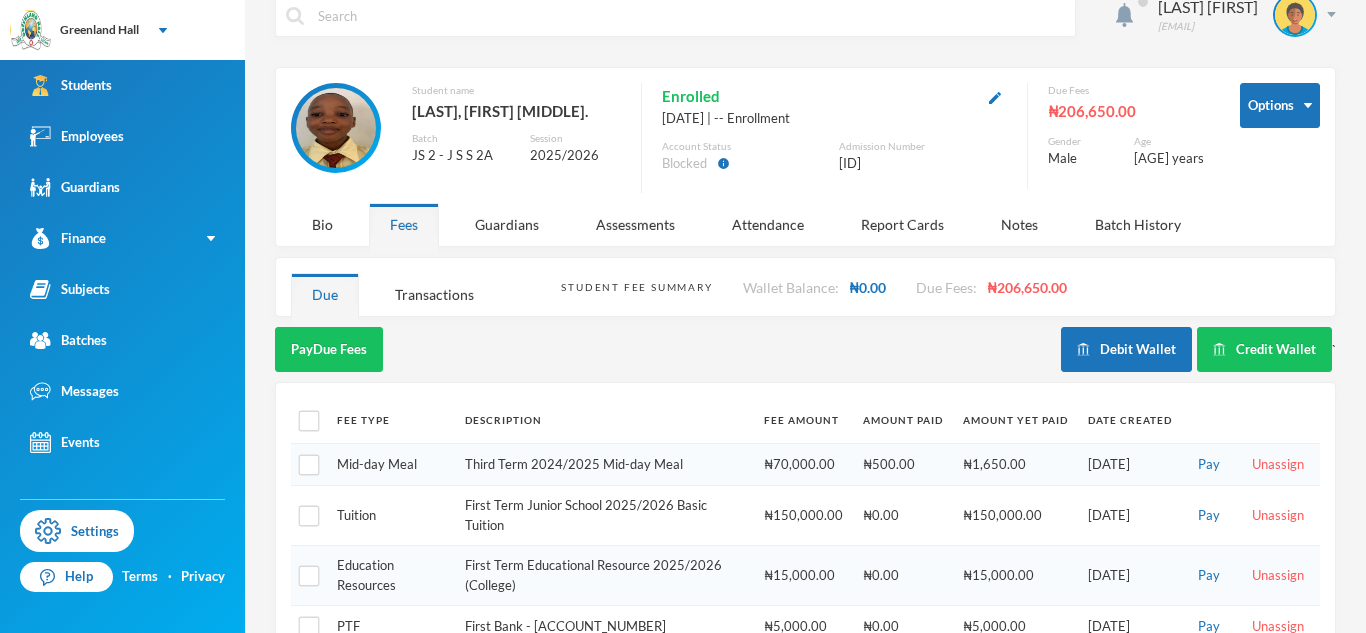 scroll, scrollTop: 30, scrollLeft: 0, axis: vertical 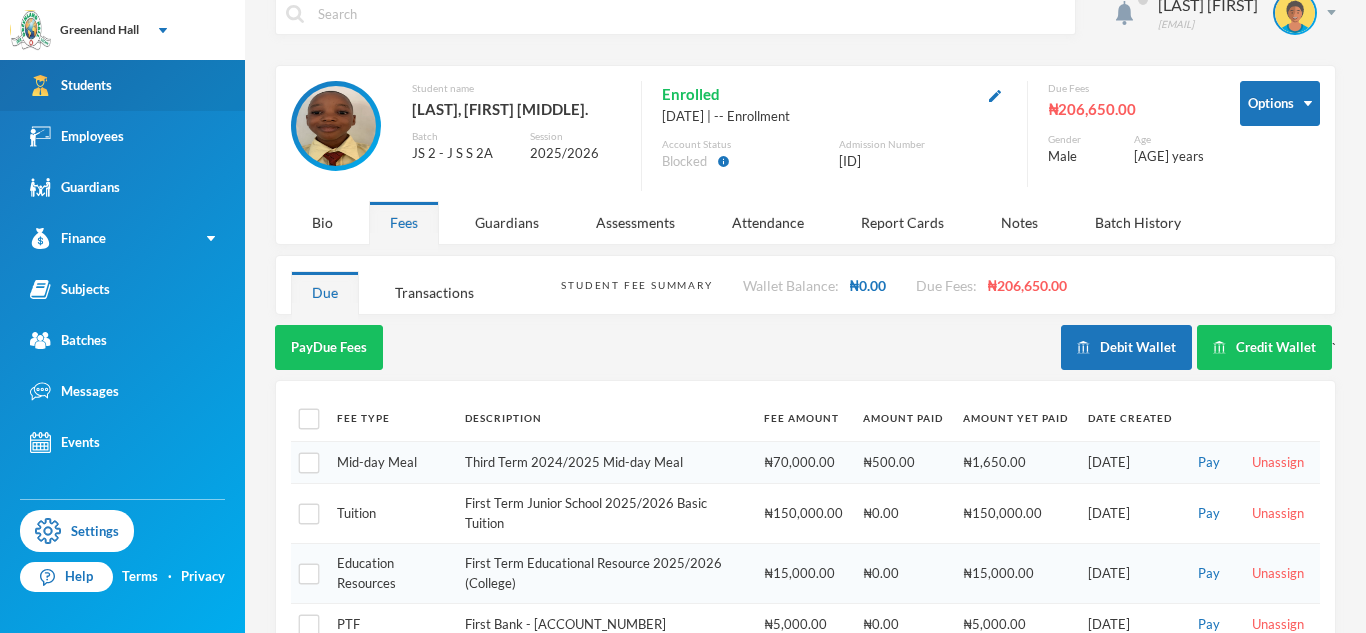 click on "Students" at bounding box center (122, 85) 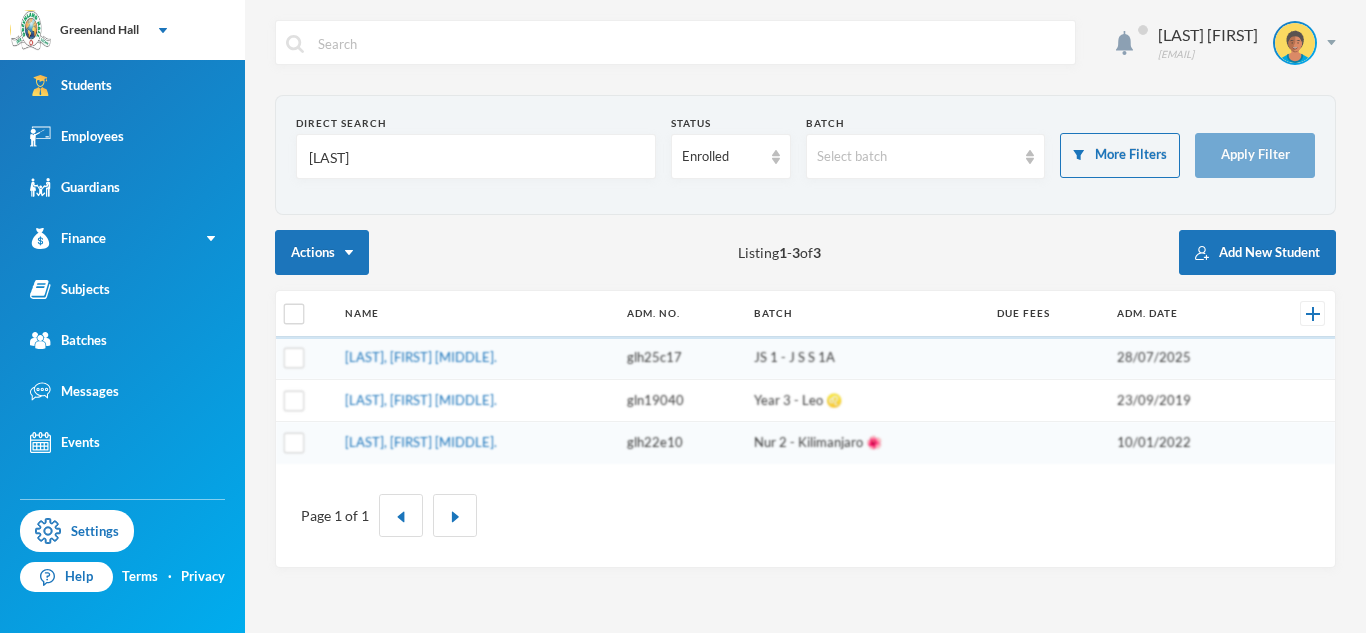 scroll, scrollTop: 0, scrollLeft: 0, axis: both 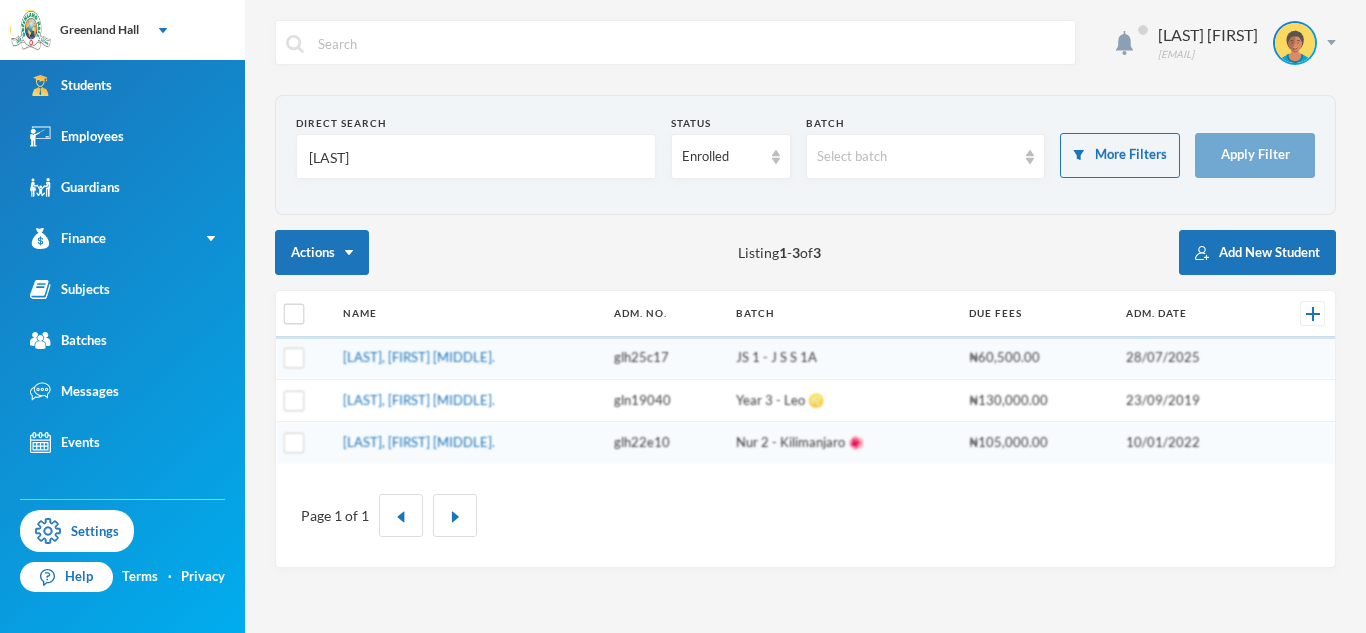 type on "Stalk" 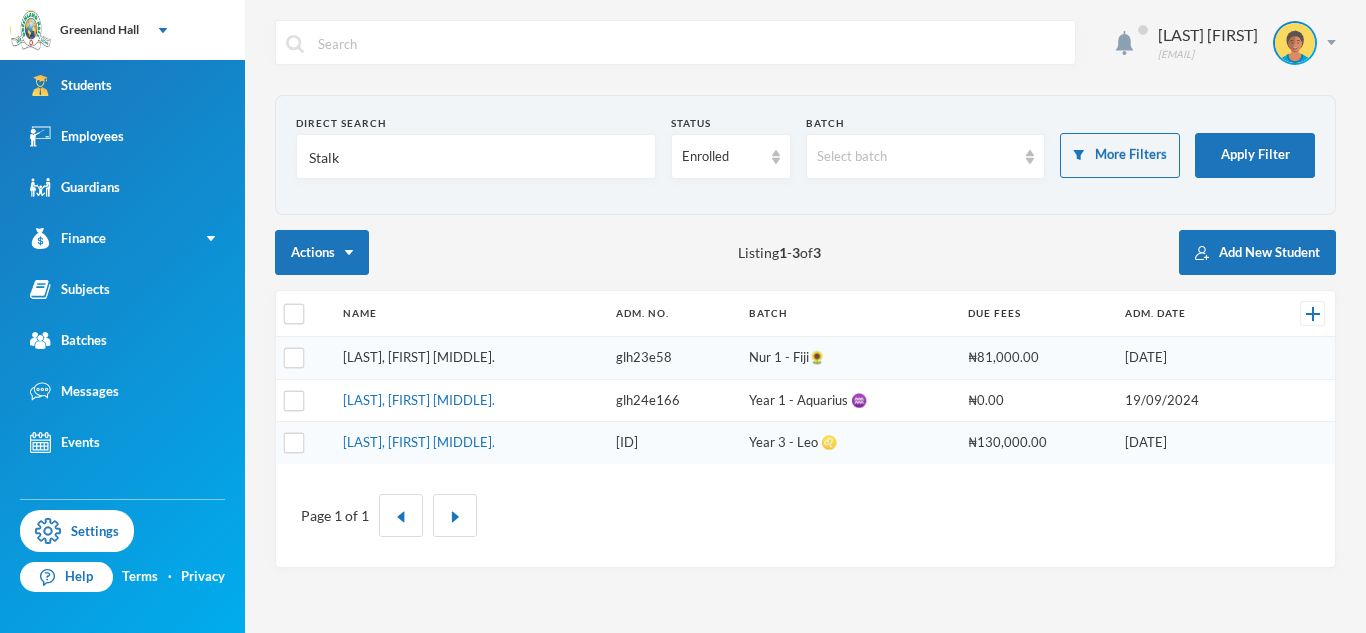 click on "[LAST], [FIRST] [MIDDLE]." at bounding box center [419, 357] 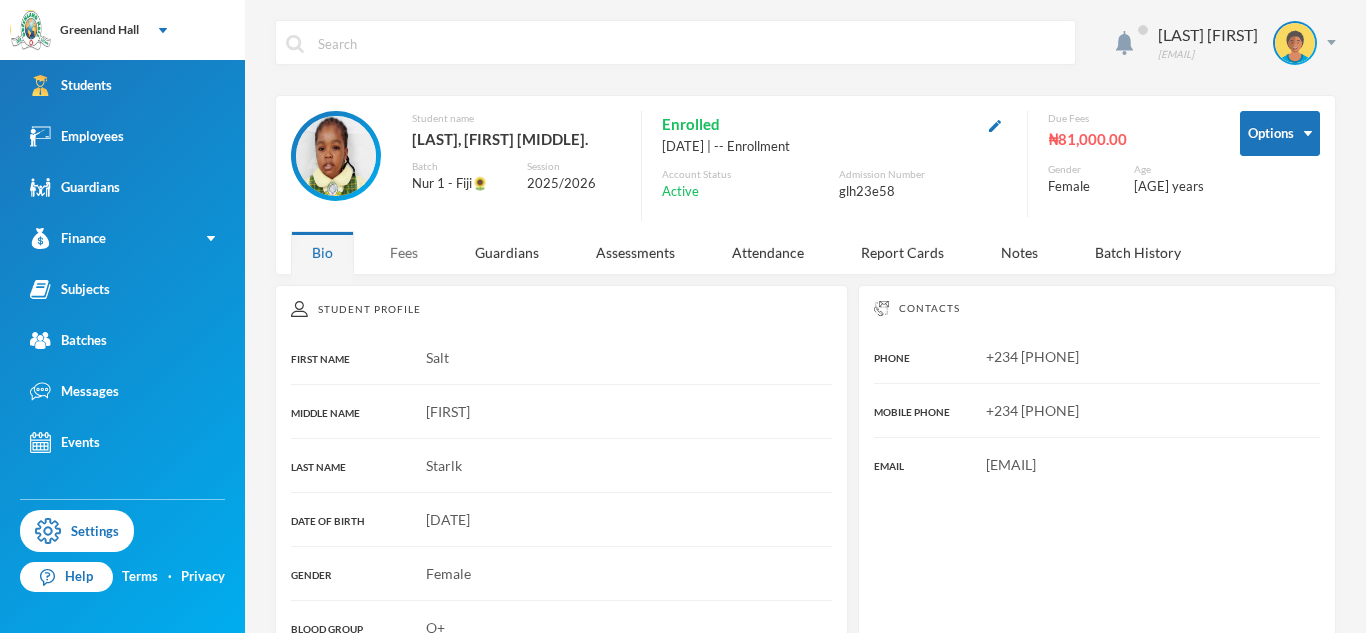 click on "Fees" at bounding box center (404, 252) 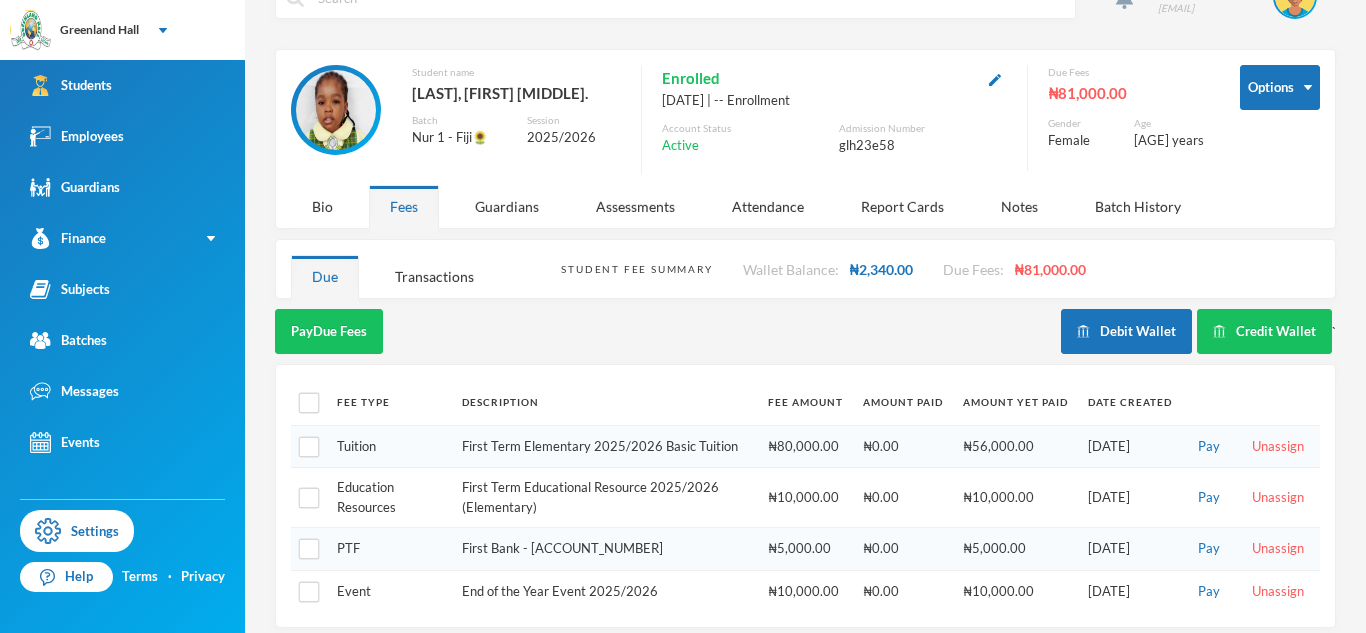scroll, scrollTop: 61, scrollLeft: 0, axis: vertical 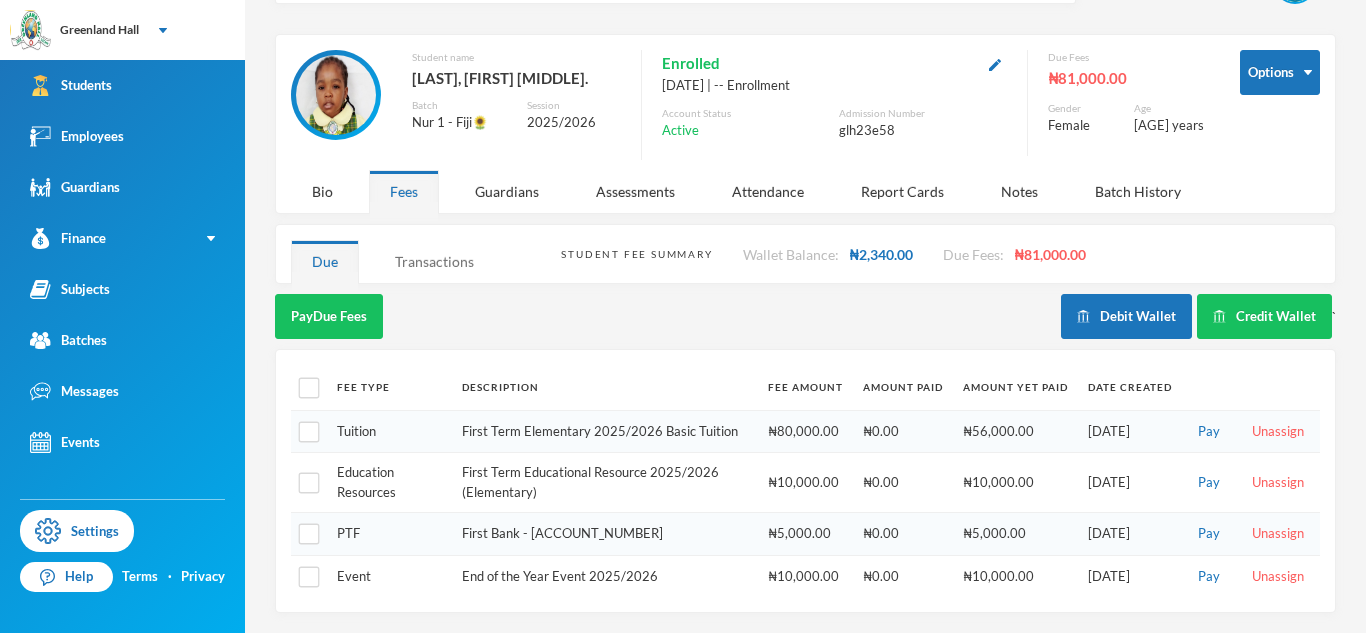click on "Transactions" at bounding box center (434, 261) 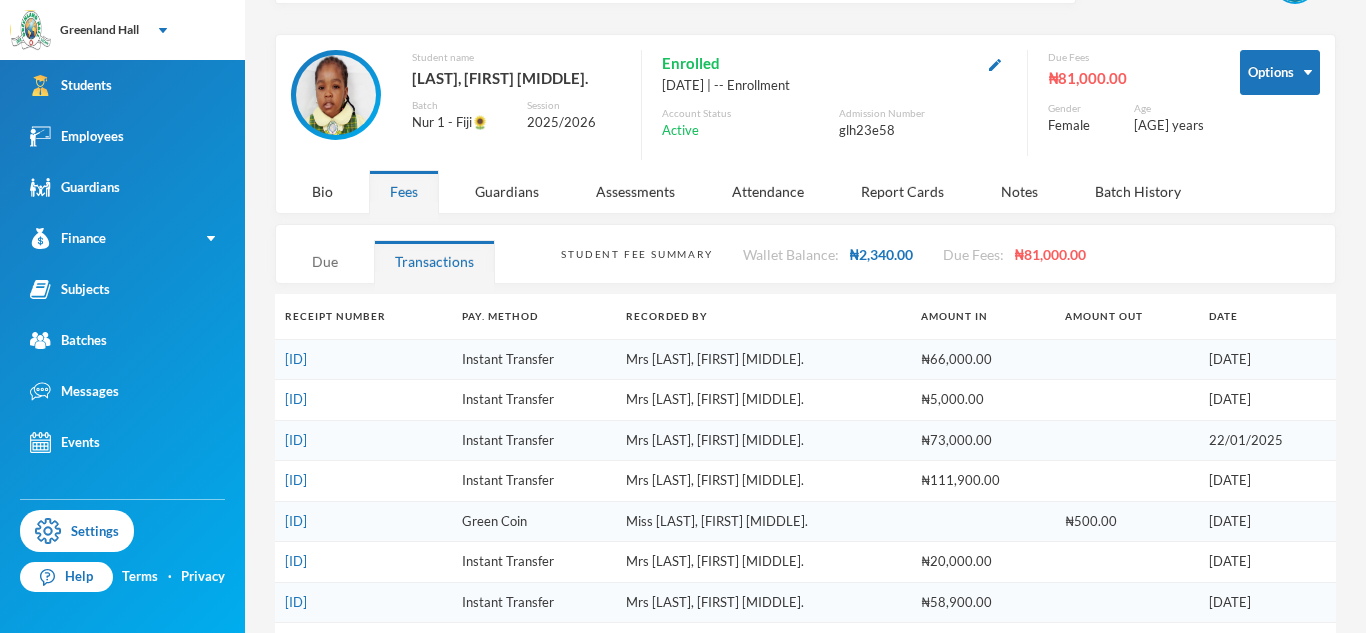 click on "Due" at bounding box center [325, 261] 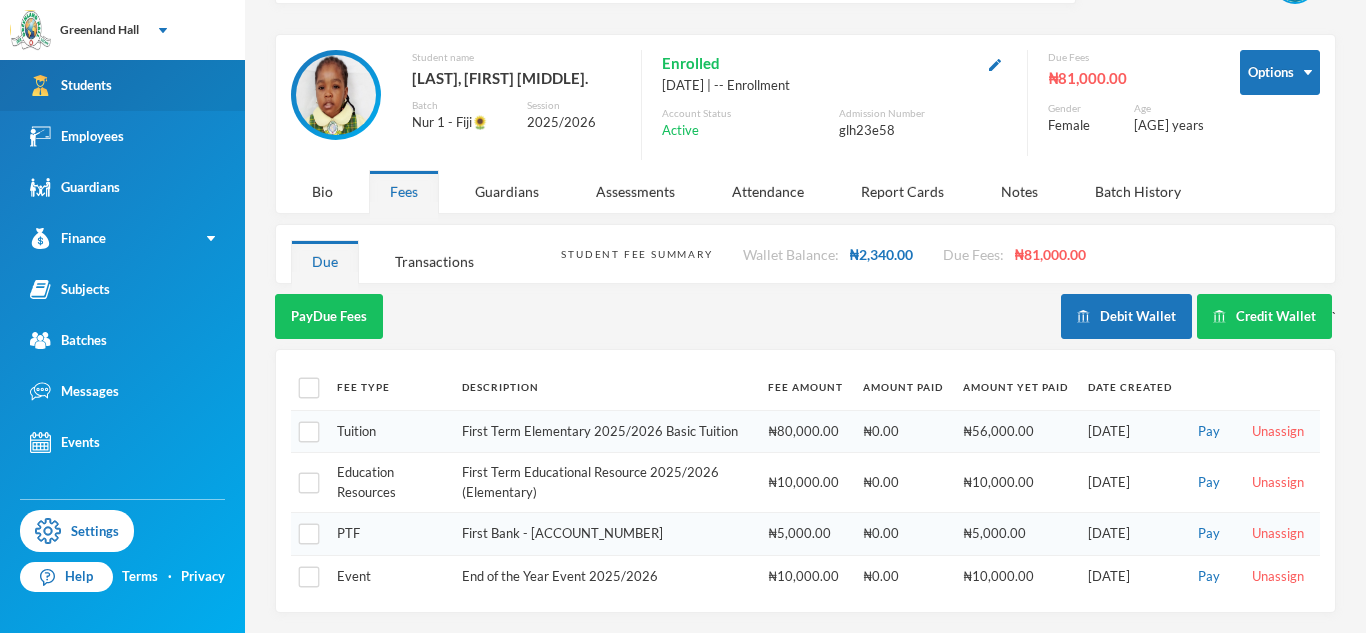 click on "Students" at bounding box center (122, 85) 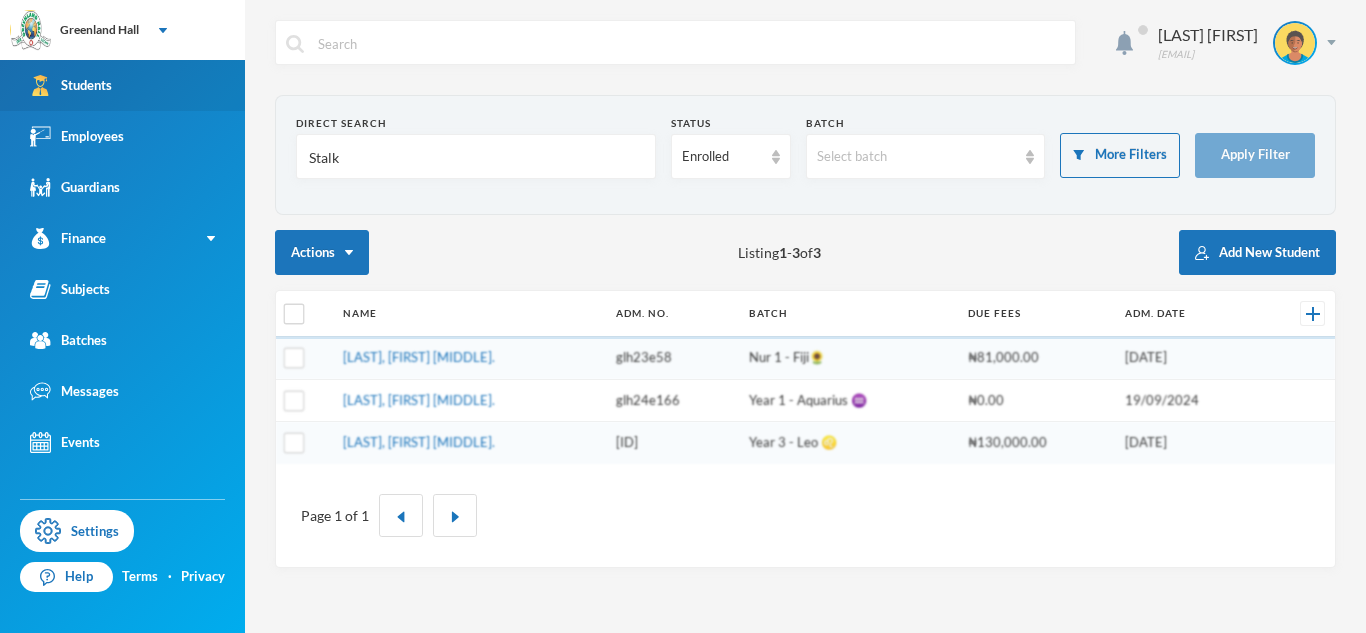 scroll, scrollTop: 0, scrollLeft: 0, axis: both 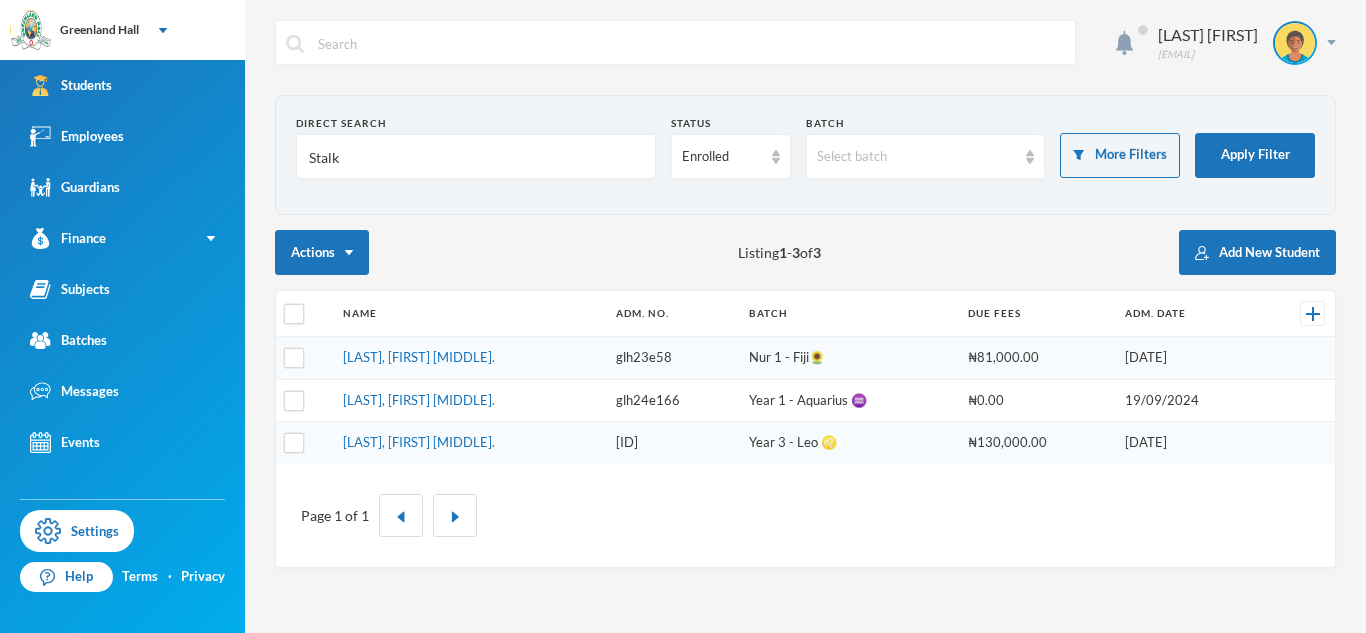 click on "Stalk" at bounding box center (476, 157) 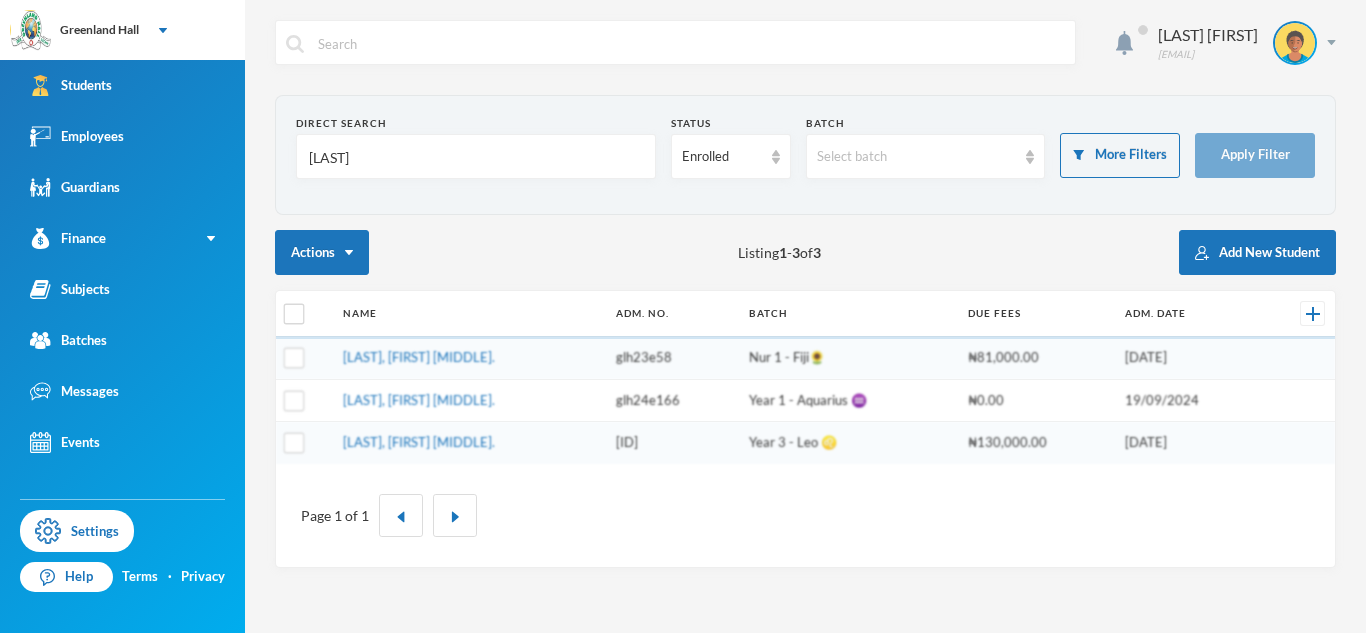 type on "[LAST]" 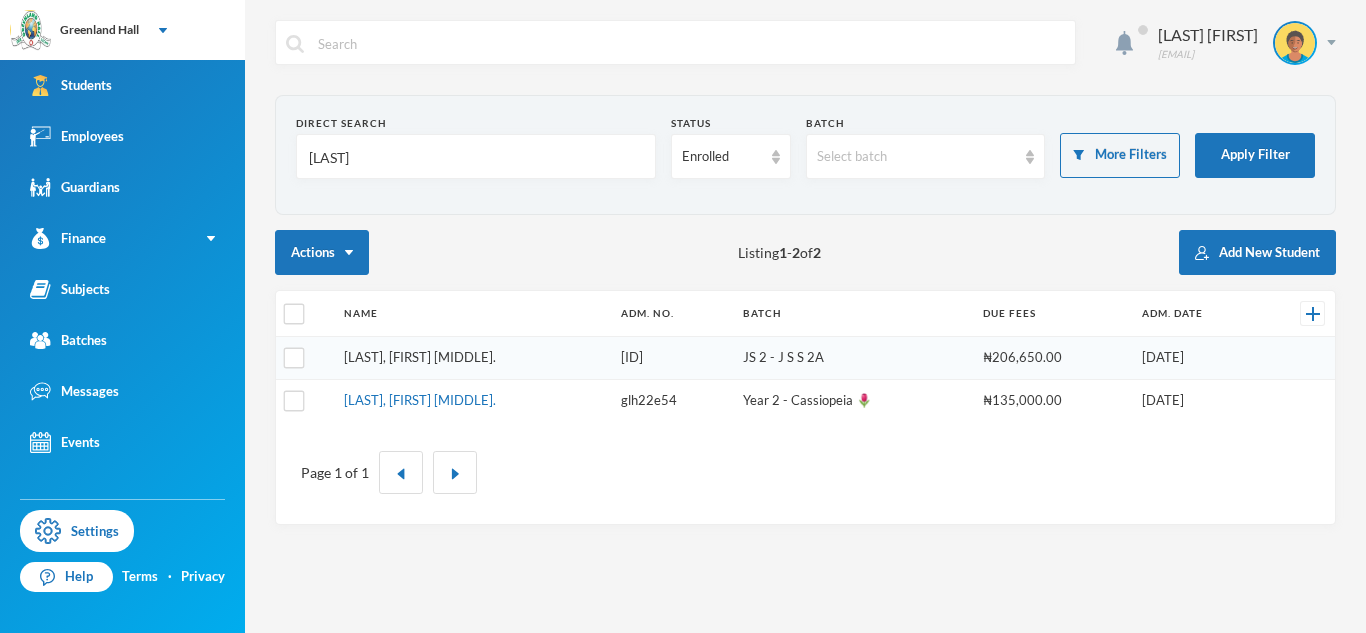 click on "[LAST], [FIRST] [MIDDLE]." at bounding box center (420, 357) 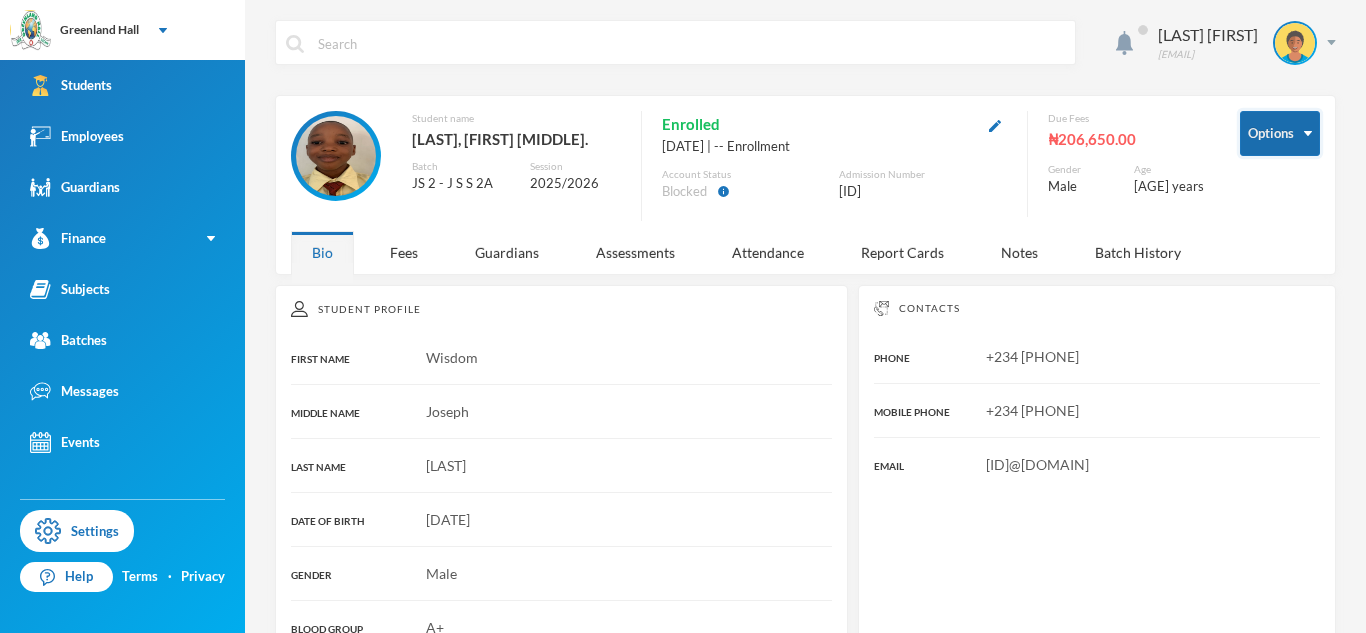 click on "Options" at bounding box center (1280, 133) 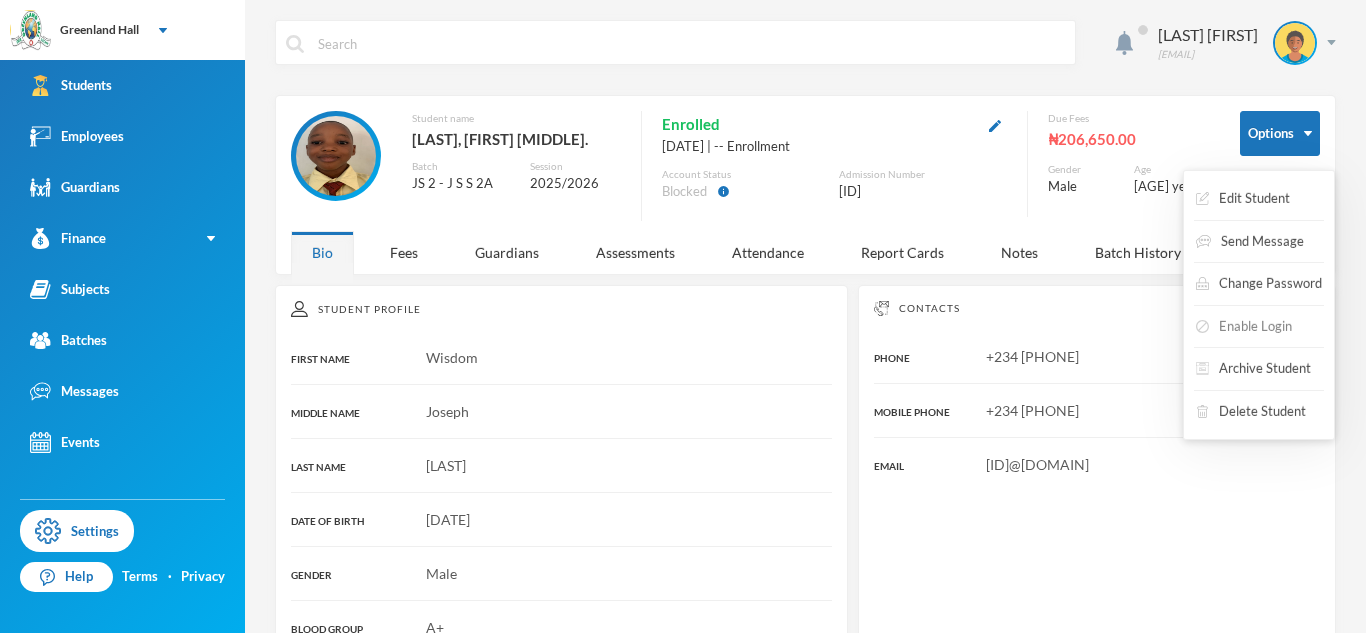 click on "Enable Login" at bounding box center [1244, 327] 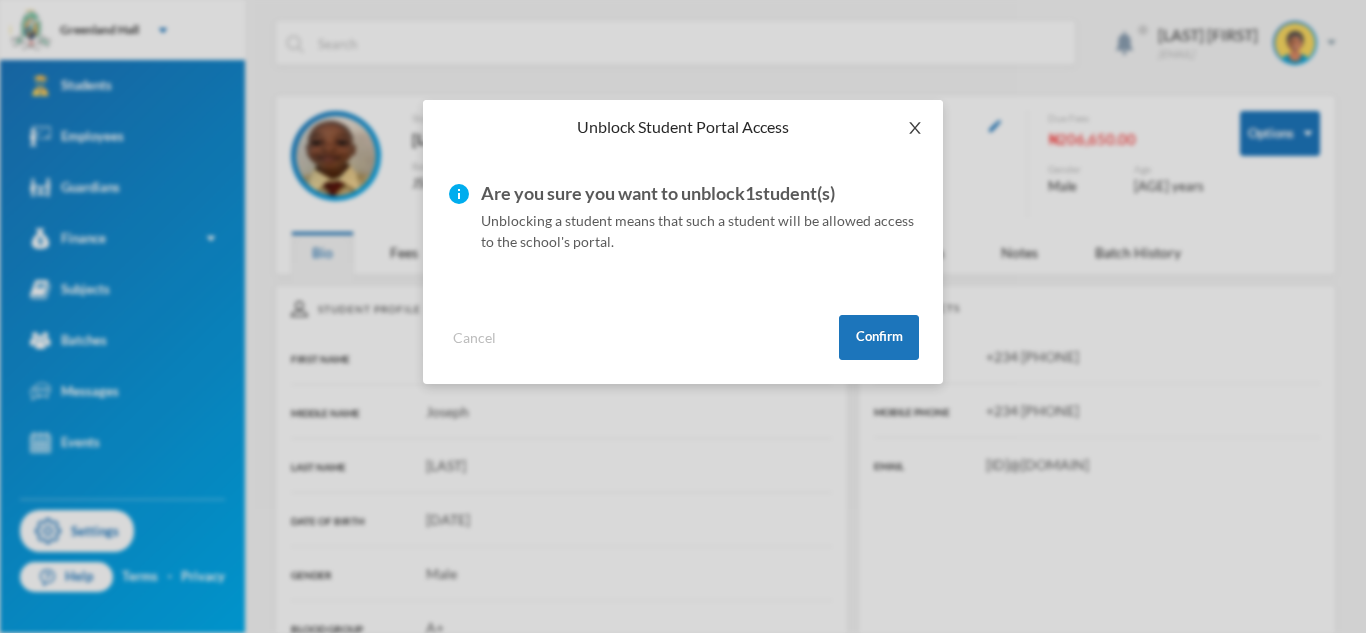 click at bounding box center (915, 128) 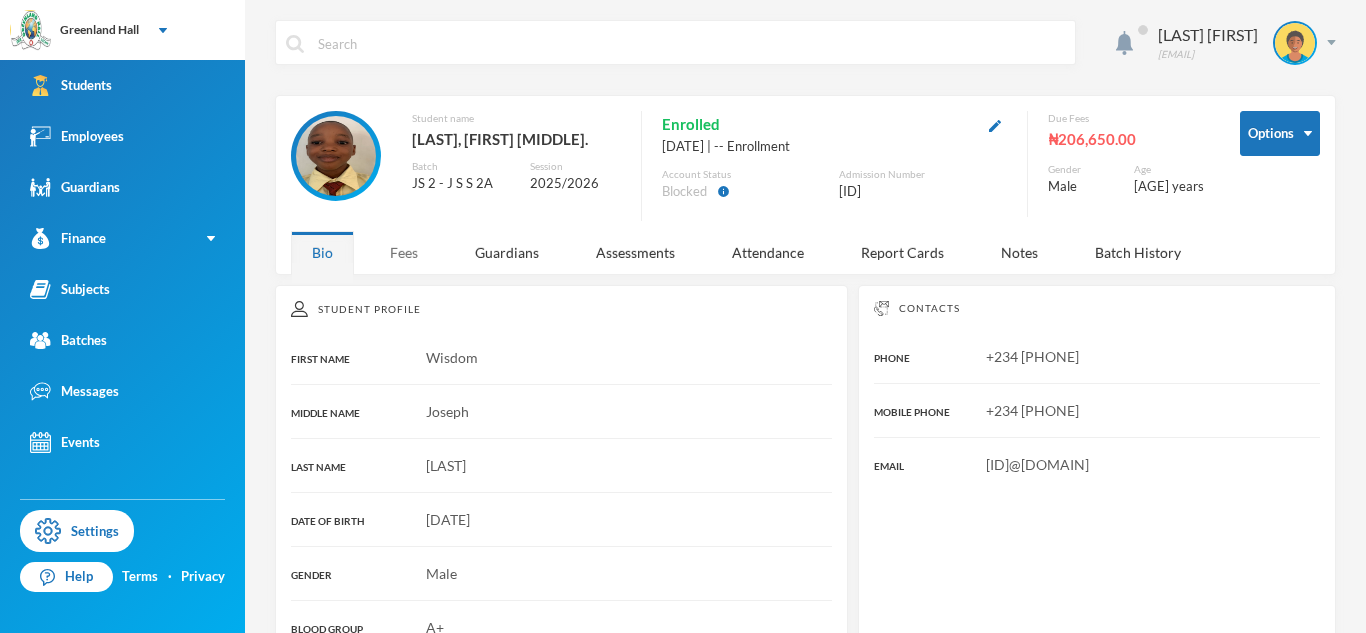 click on "Fees" at bounding box center [404, 252] 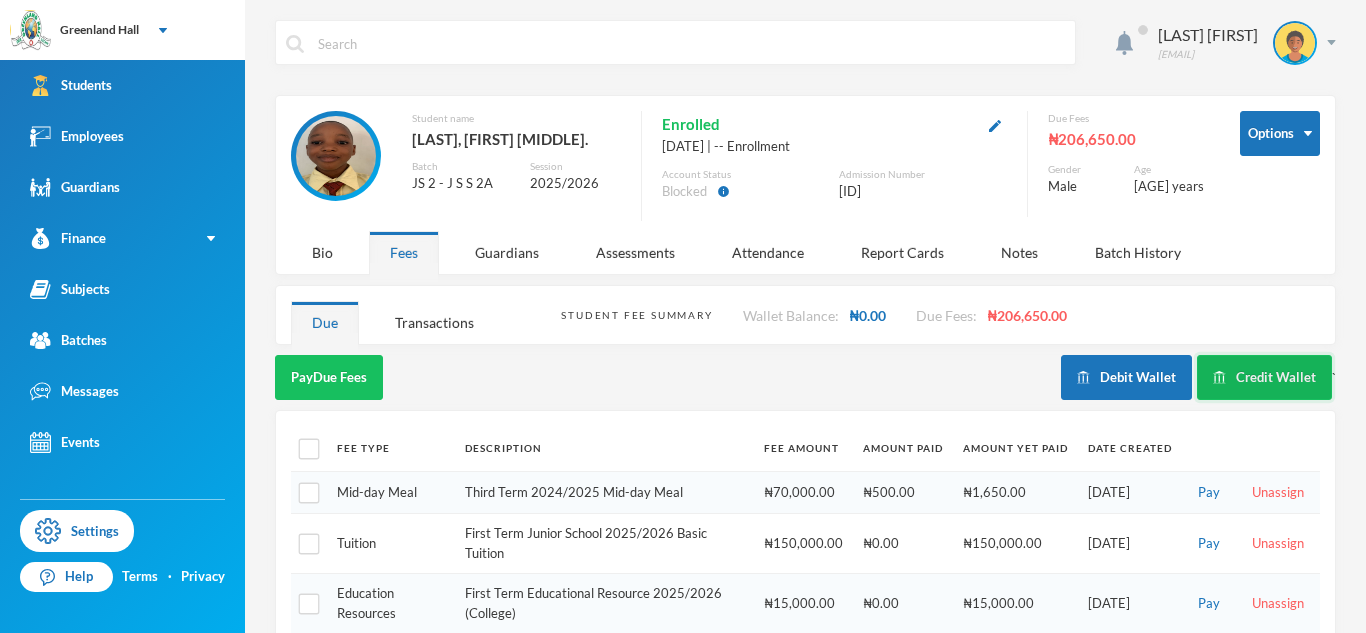 click on "Credit Wallet" at bounding box center (1264, 377) 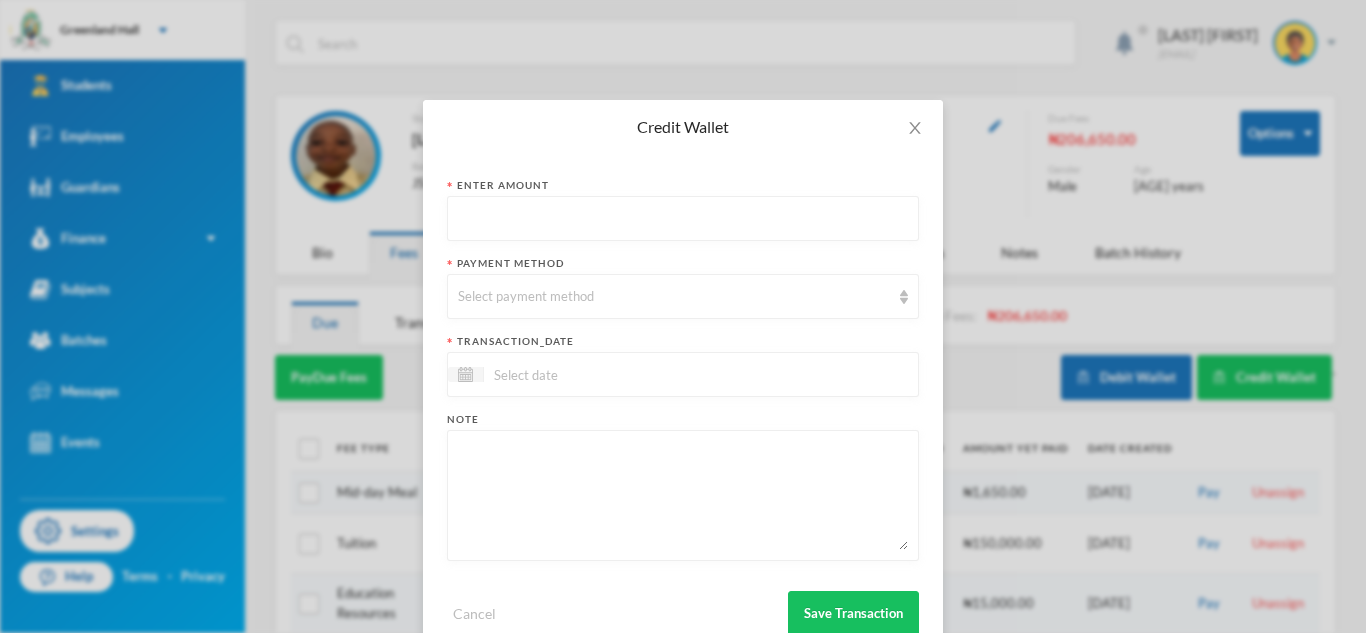 click at bounding box center [683, 219] 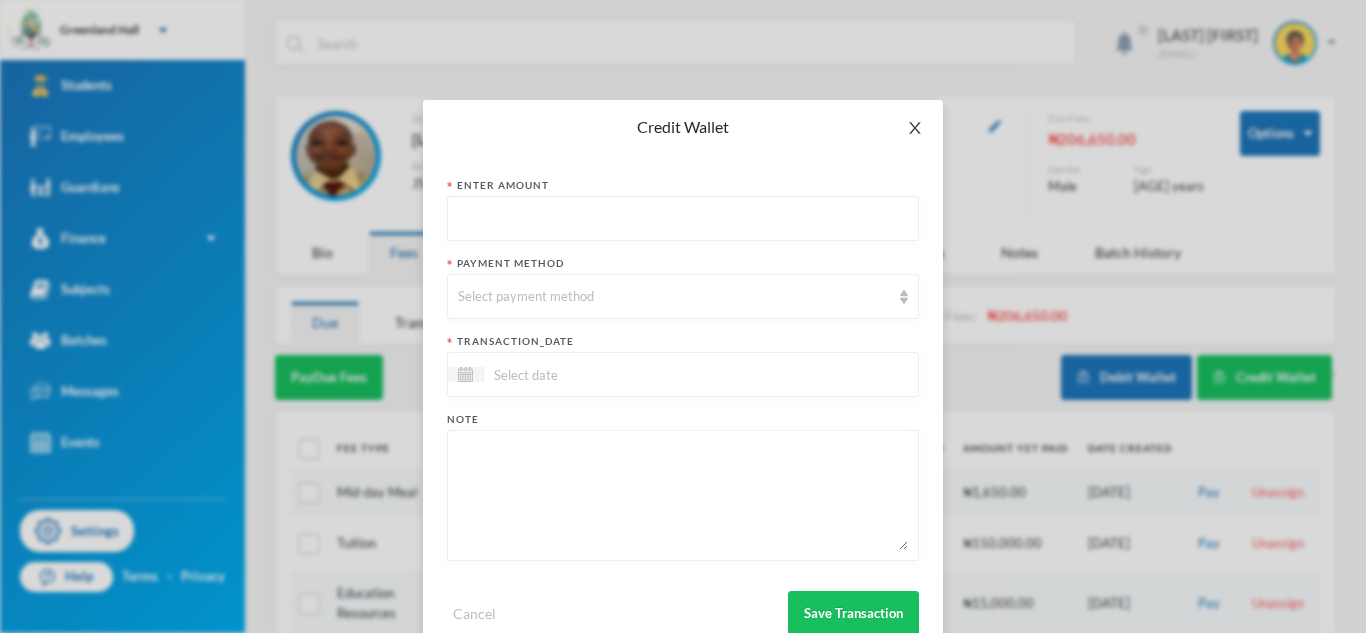 click at bounding box center (915, 128) 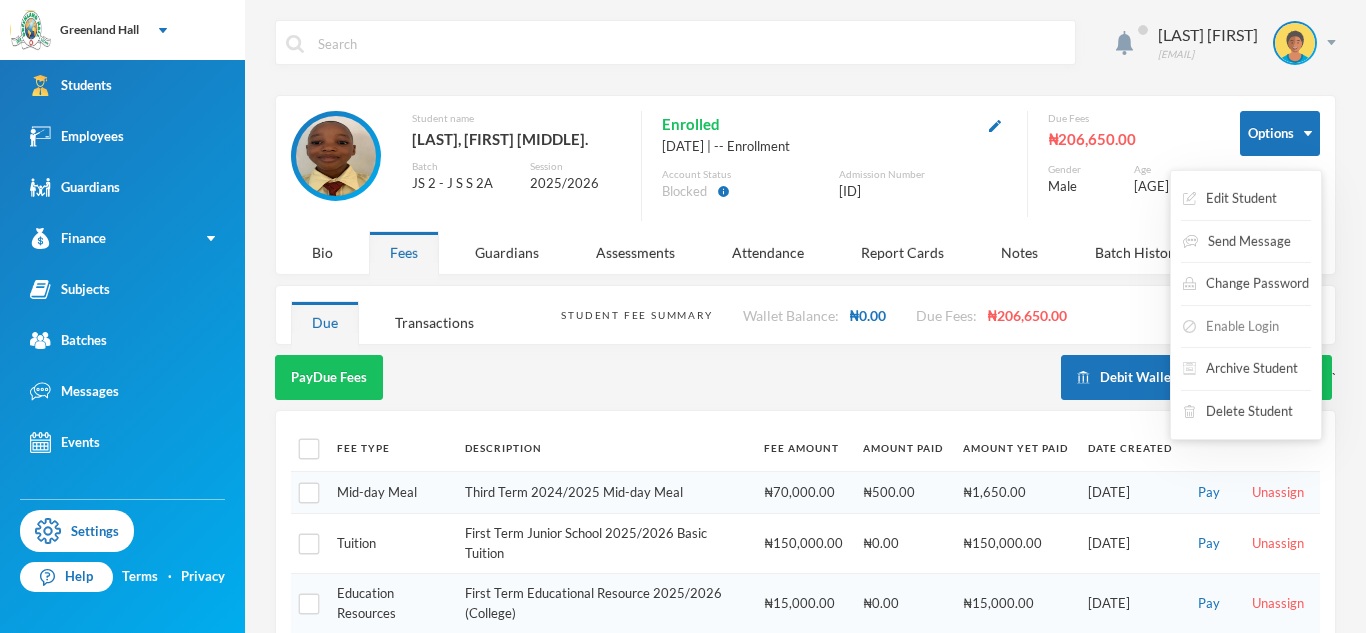 click on "Enable Login" at bounding box center (1231, 327) 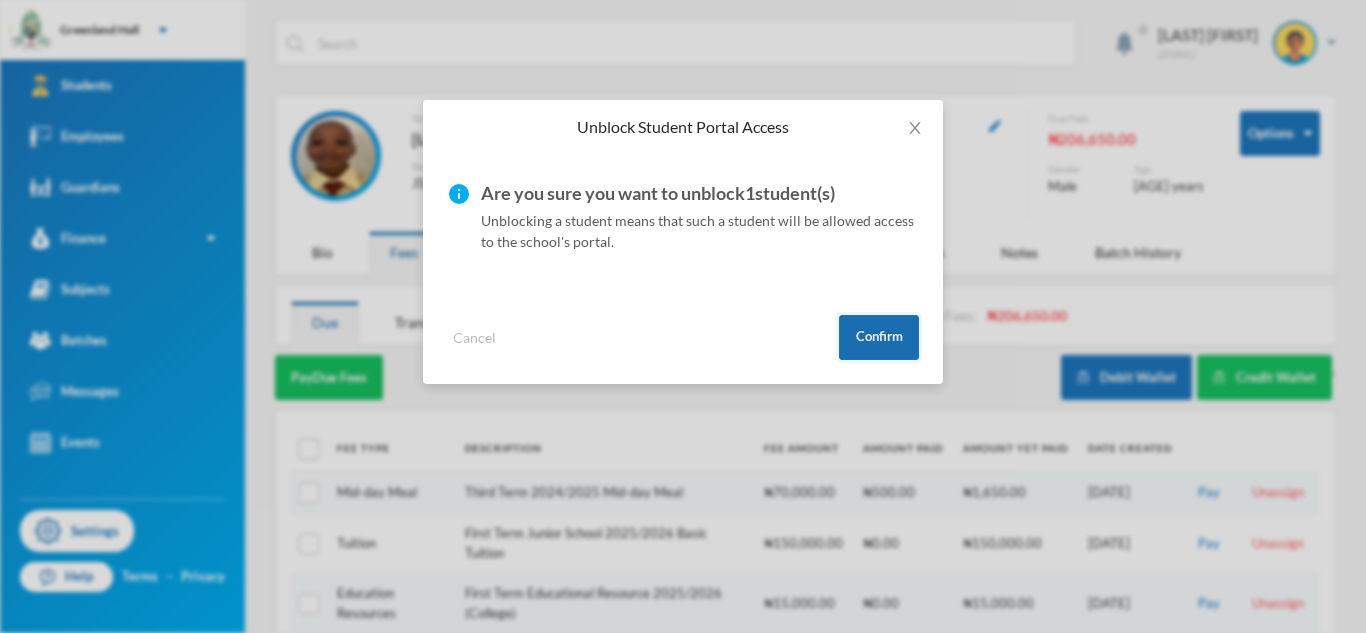 click on "Confirm" at bounding box center [879, 337] 